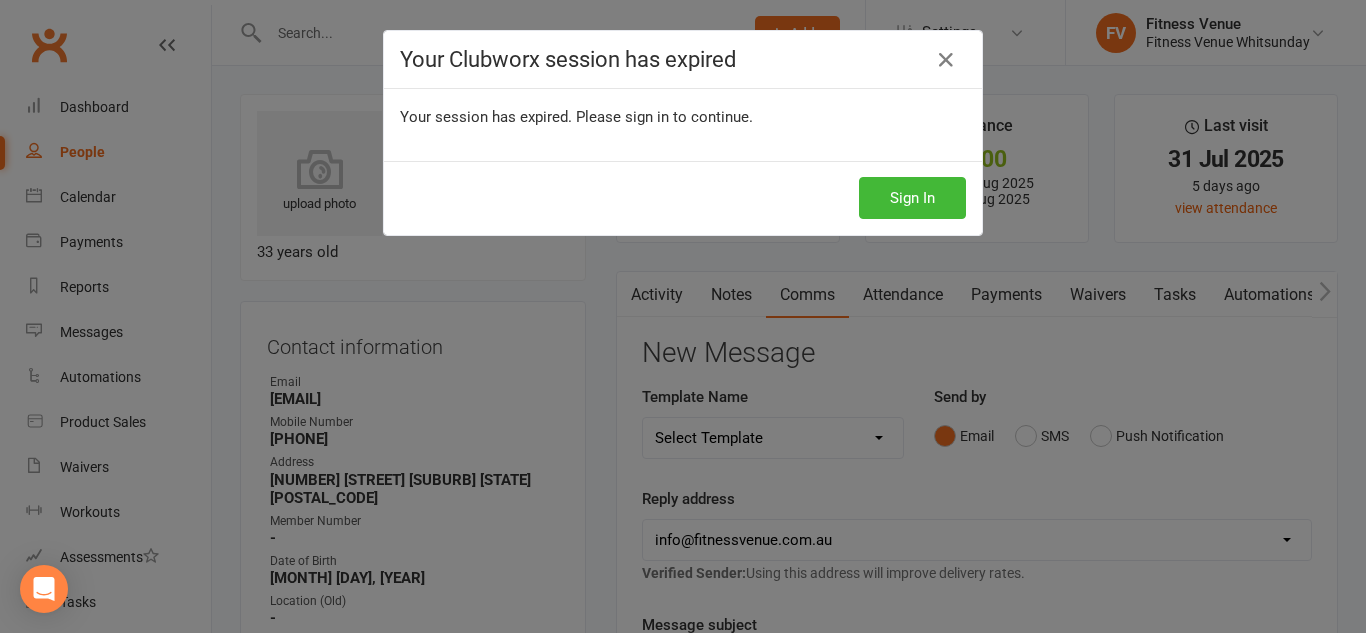 scroll, scrollTop: 476, scrollLeft: 0, axis: vertical 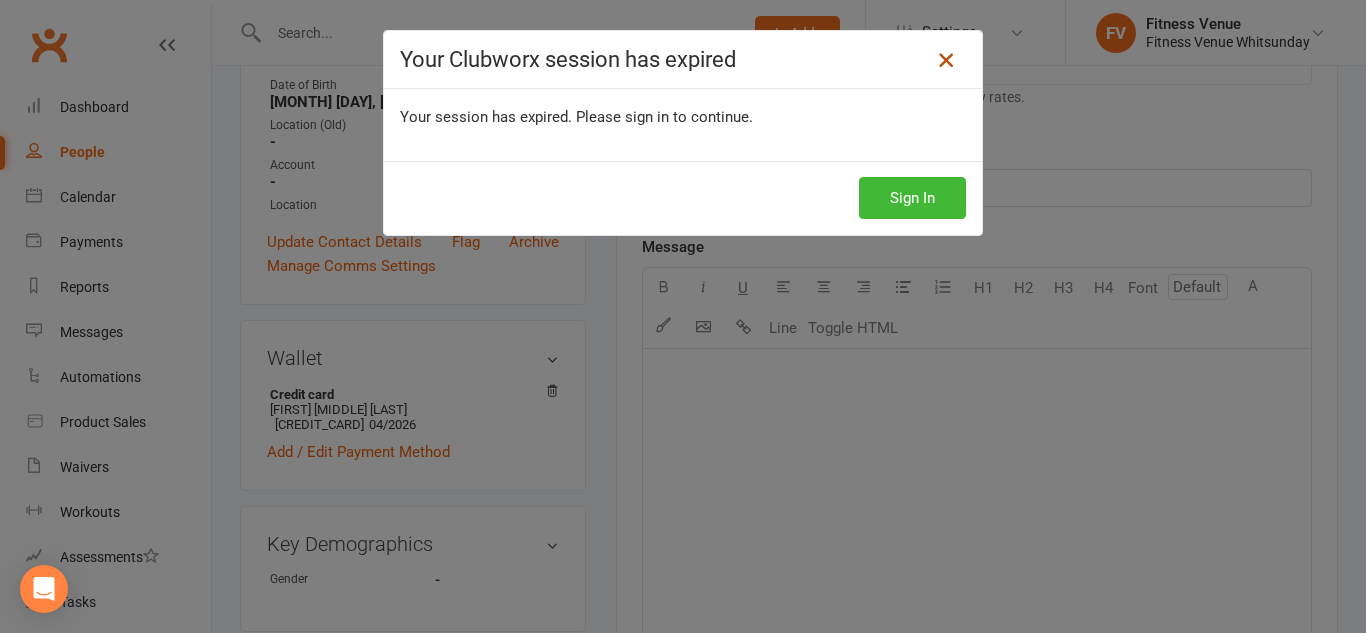 click at bounding box center (946, 60) 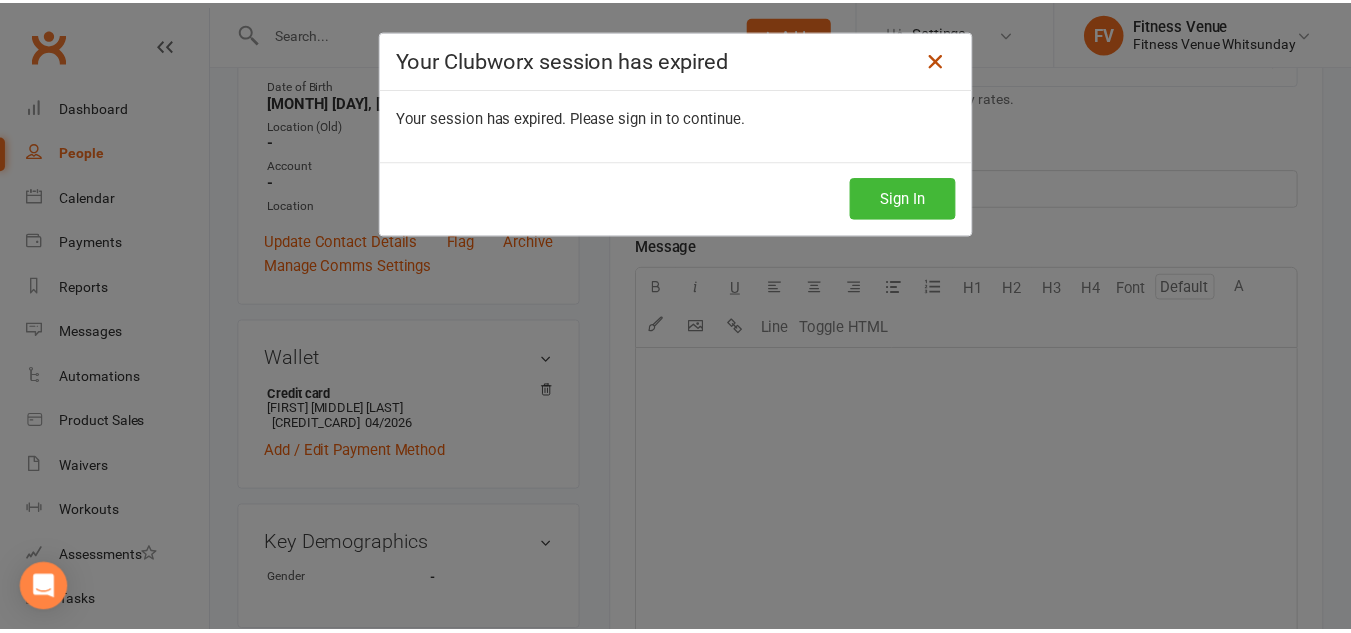 scroll, scrollTop: 500, scrollLeft: 0, axis: vertical 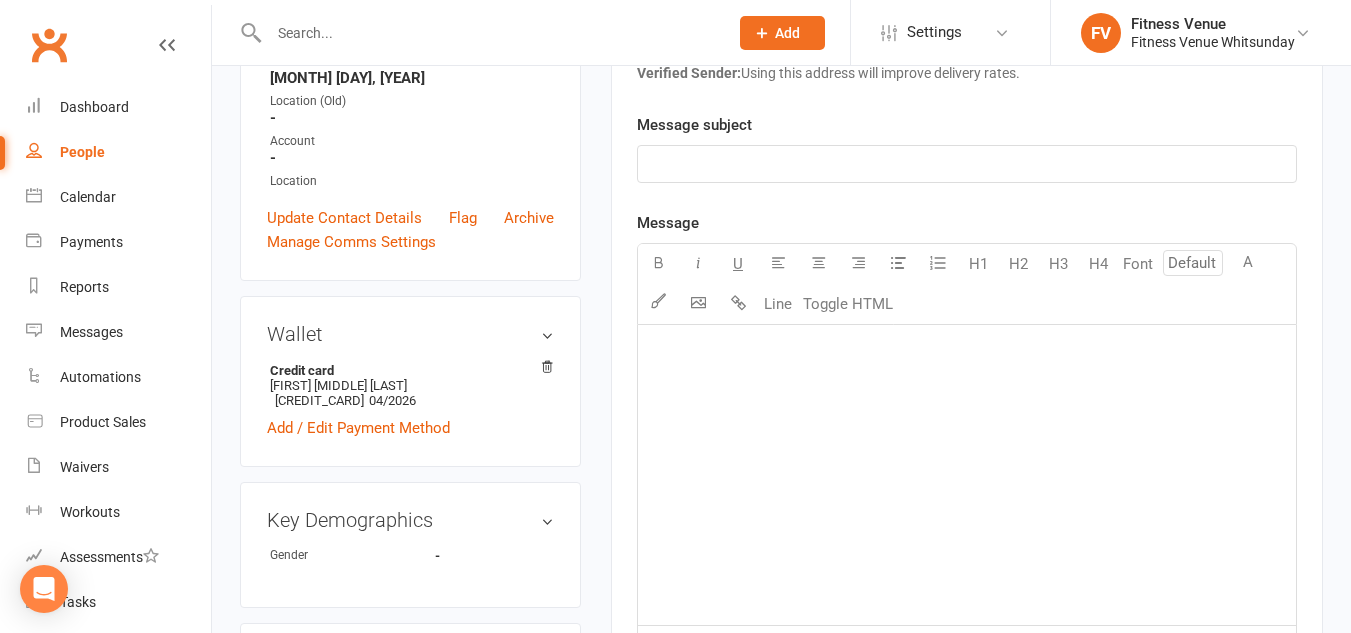 click on "﻿" 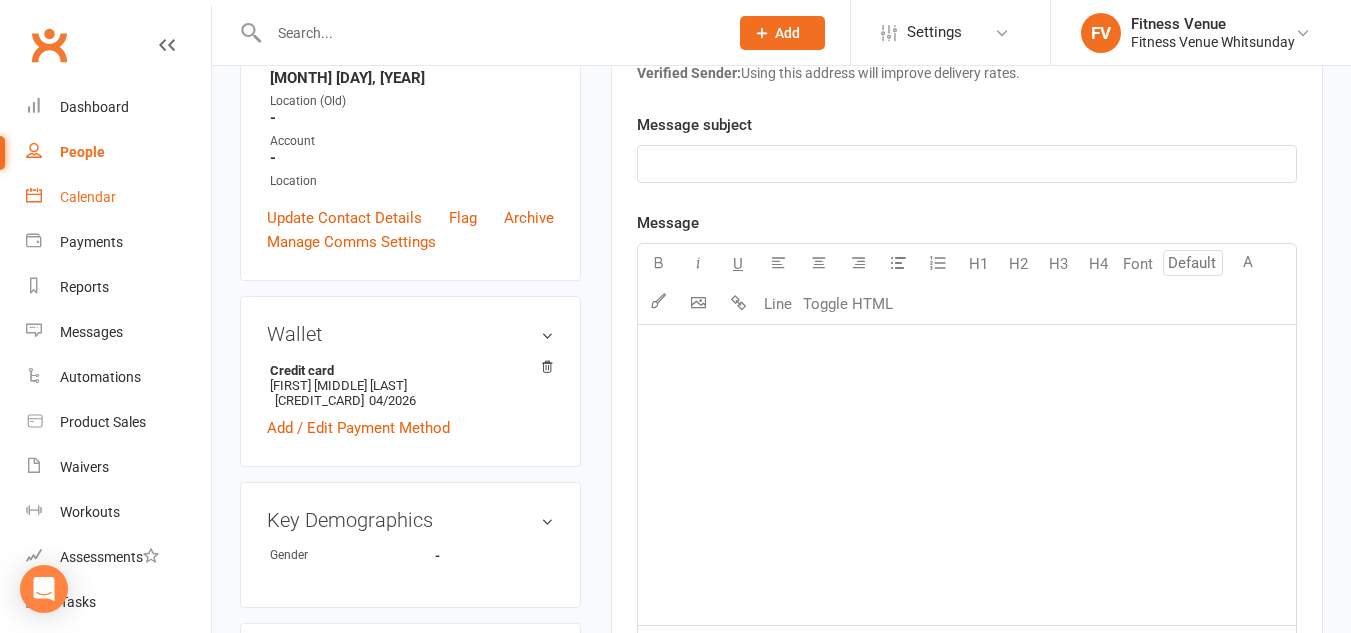 click on "Calendar" at bounding box center (88, 197) 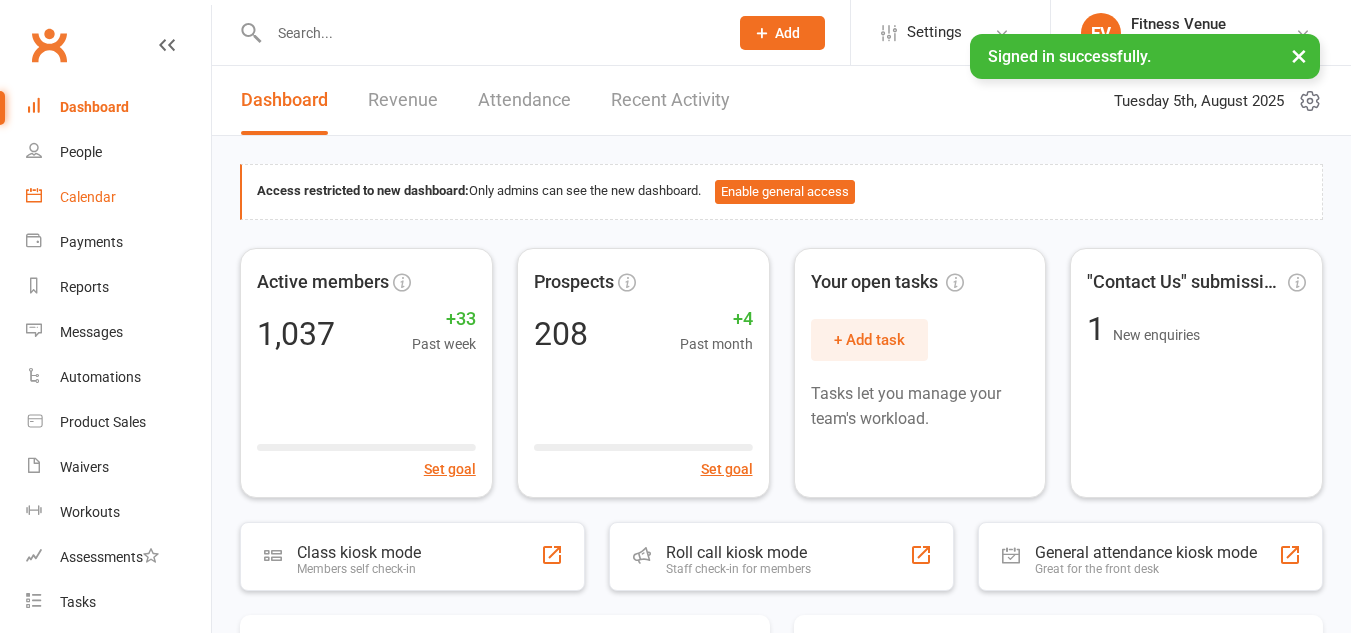 scroll, scrollTop: 0, scrollLeft: 0, axis: both 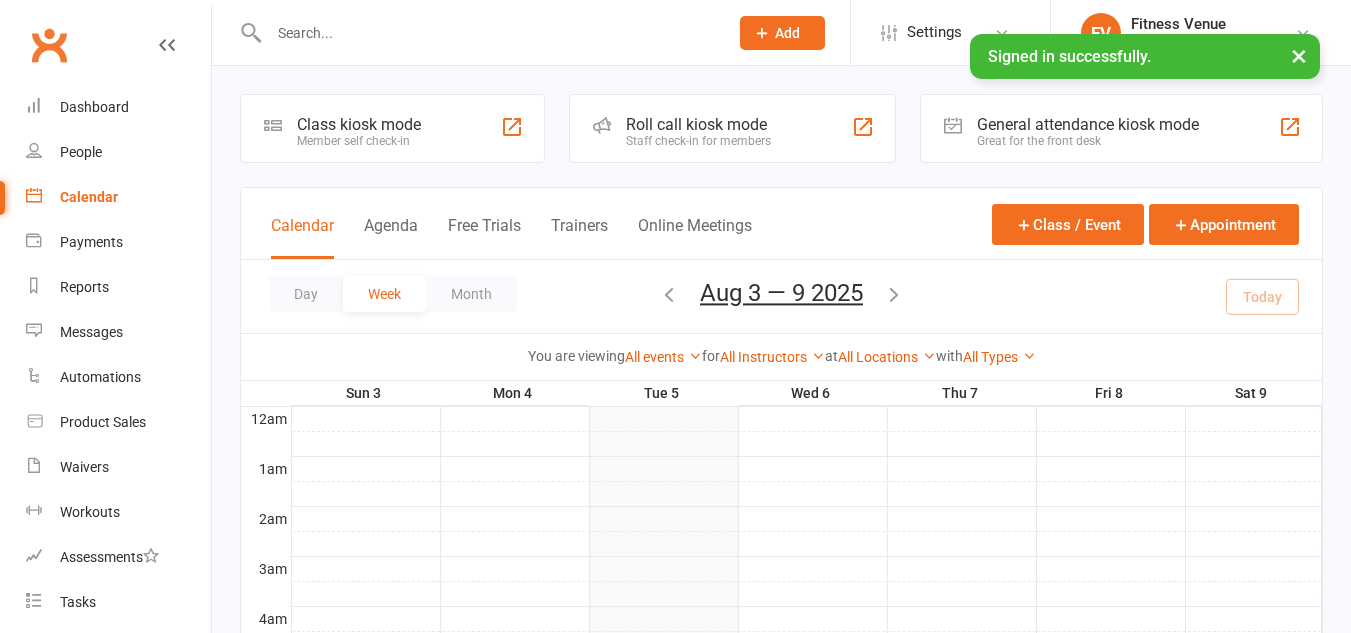 click on "Class kiosk mode" at bounding box center [359, 124] 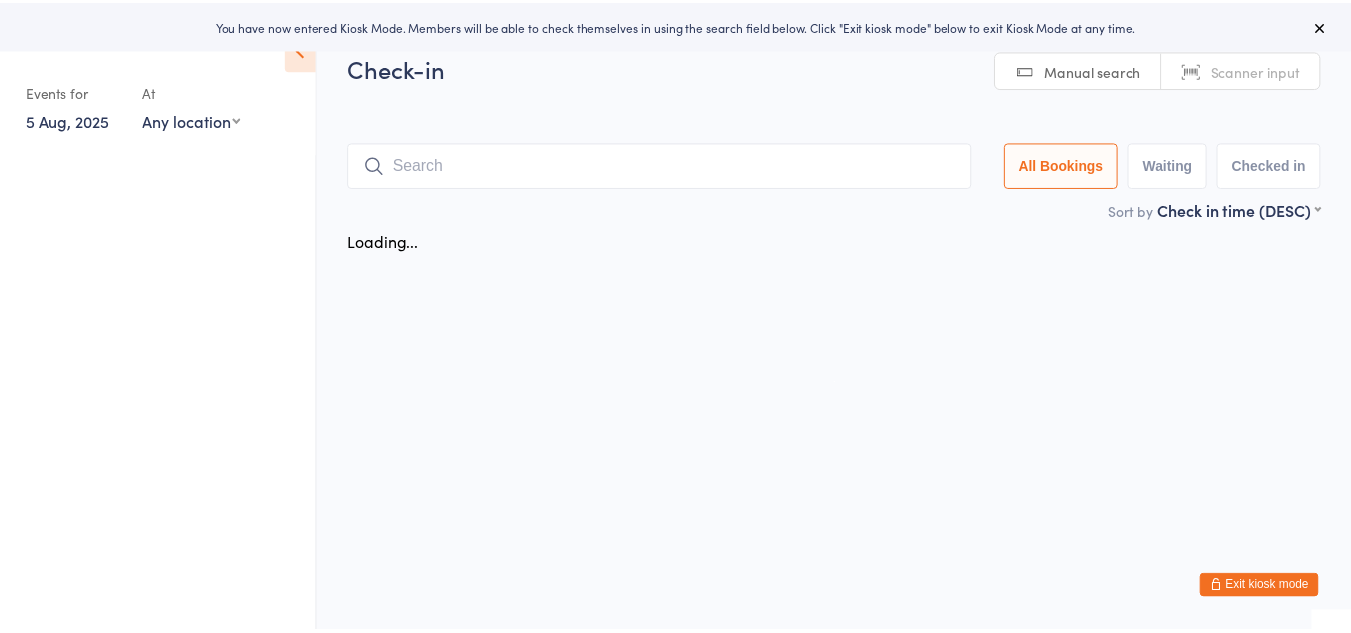 scroll, scrollTop: 0, scrollLeft: 0, axis: both 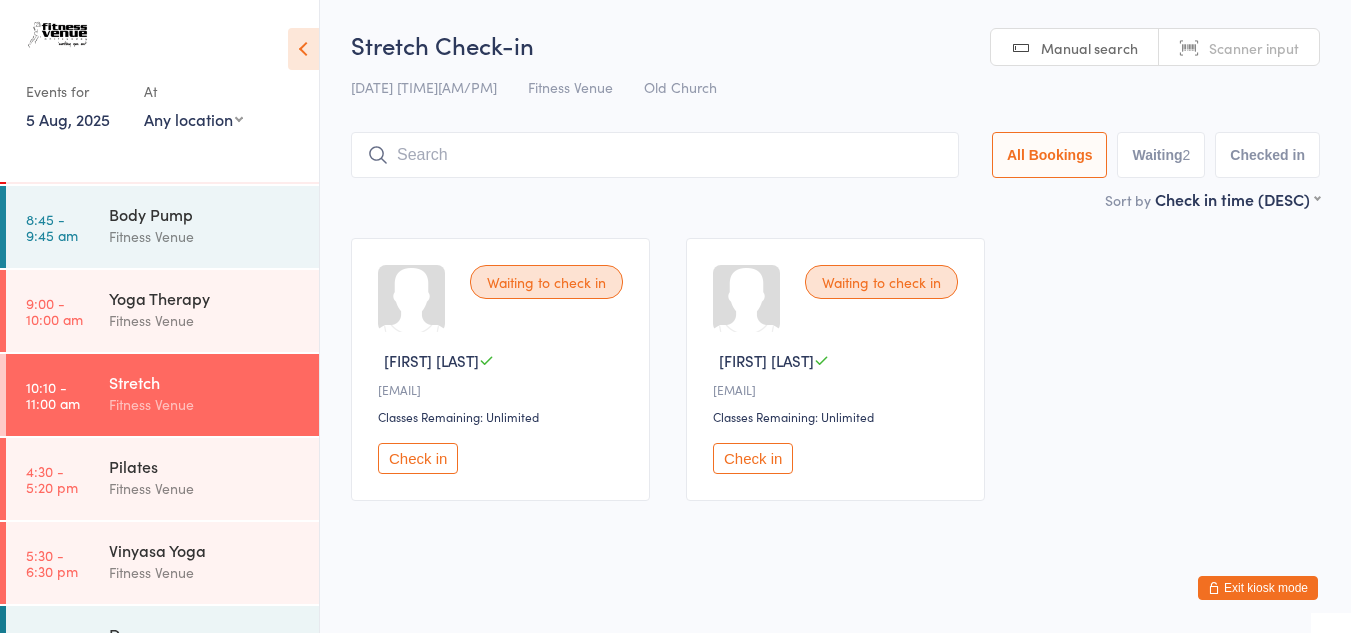 click on "Stretch" at bounding box center (205, 382) 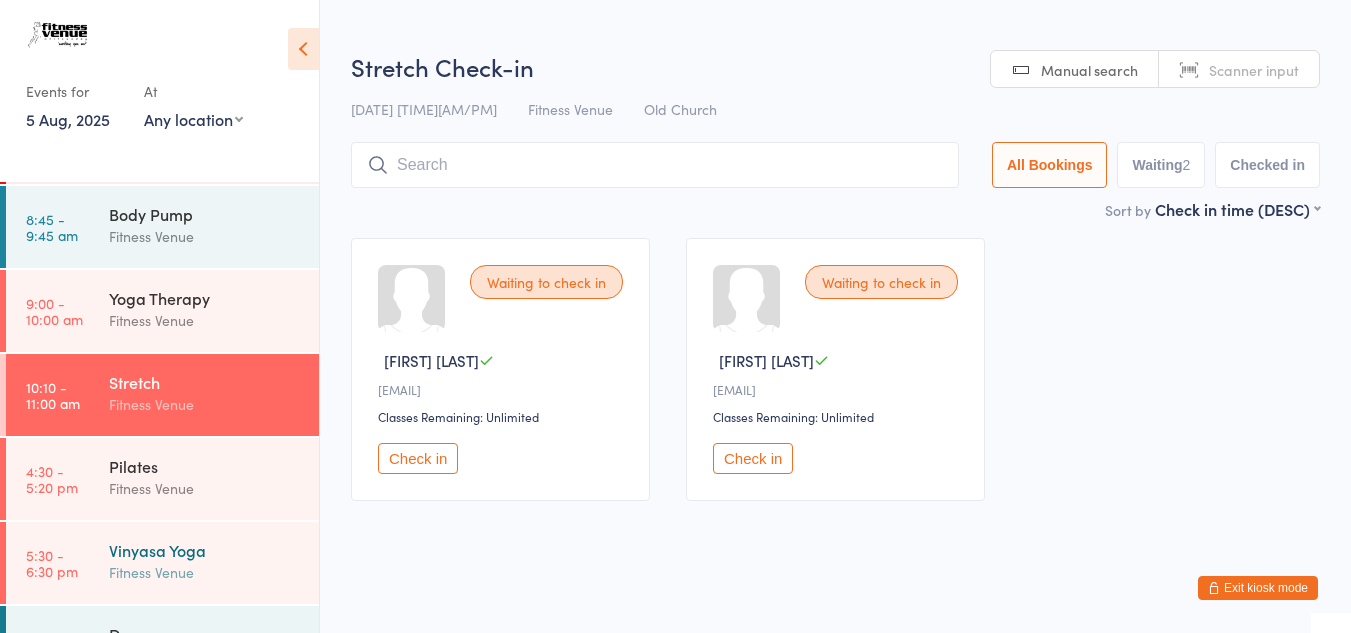click on "Vinyasa Yoga" at bounding box center (205, 550) 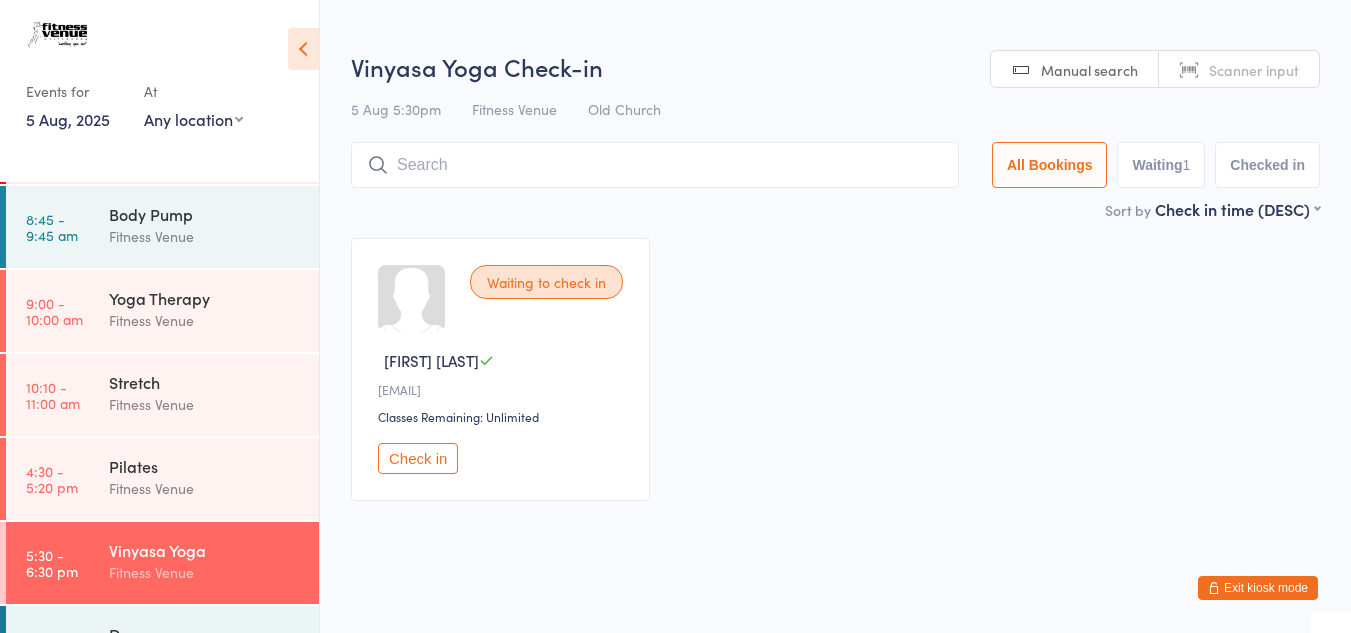 click on "5 Aug, 2025" at bounding box center [68, 119] 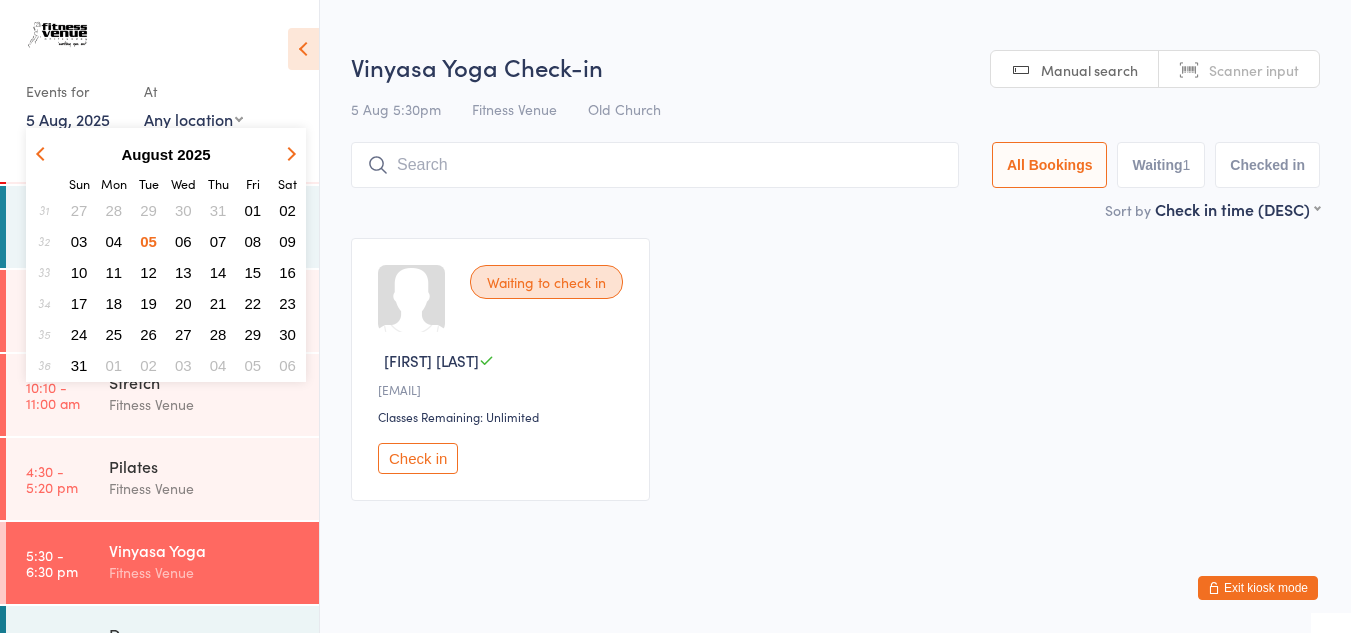 click on "04" at bounding box center [114, 241] 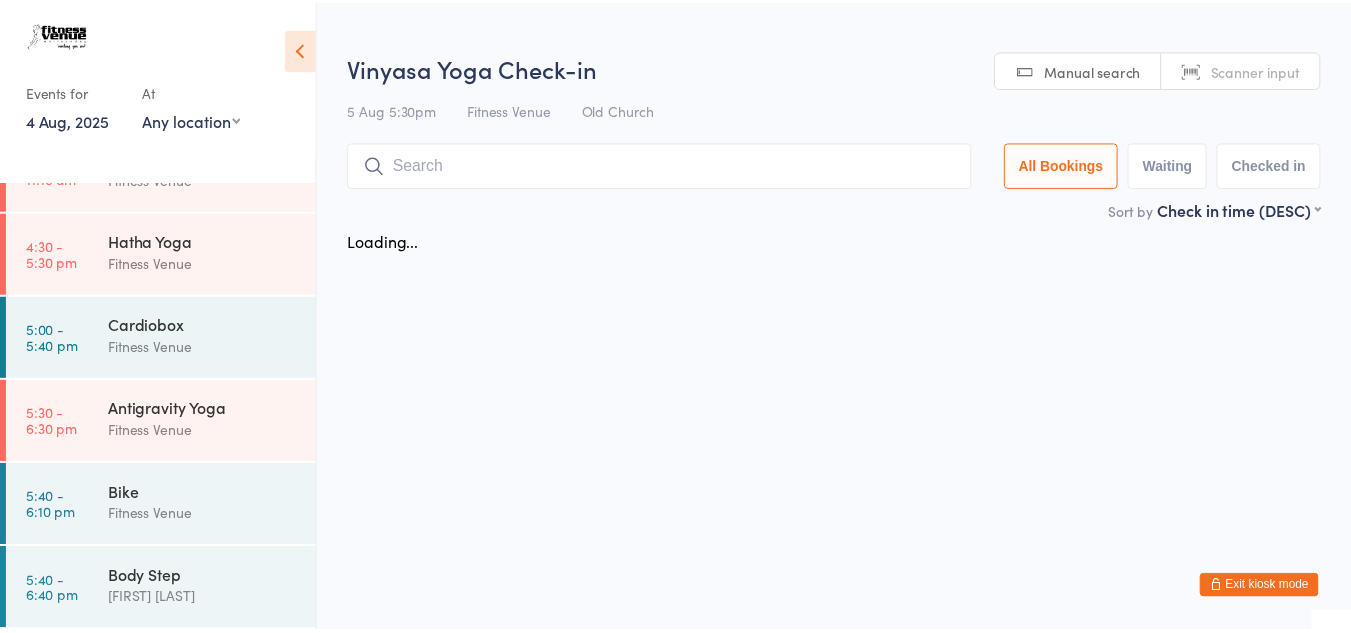 scroll, scrollTop: 473, scrollLeft: 0, axis: vertical 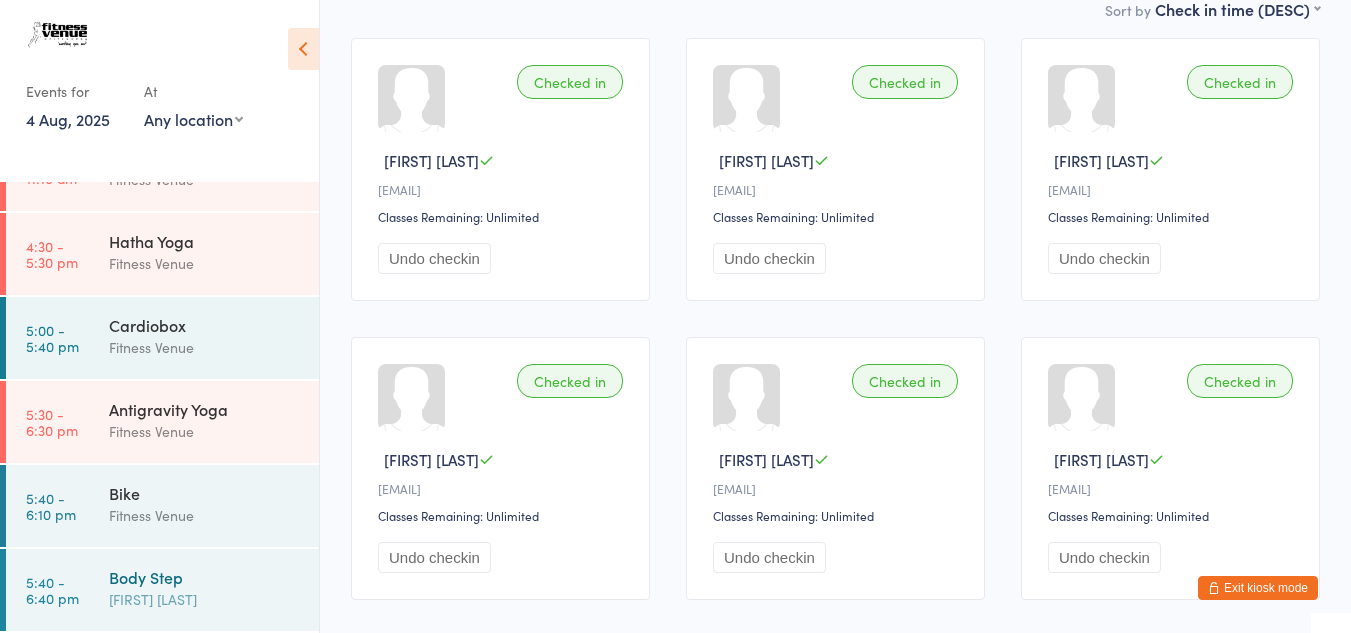 click on "Body Step" at bounding box center (205, 577) 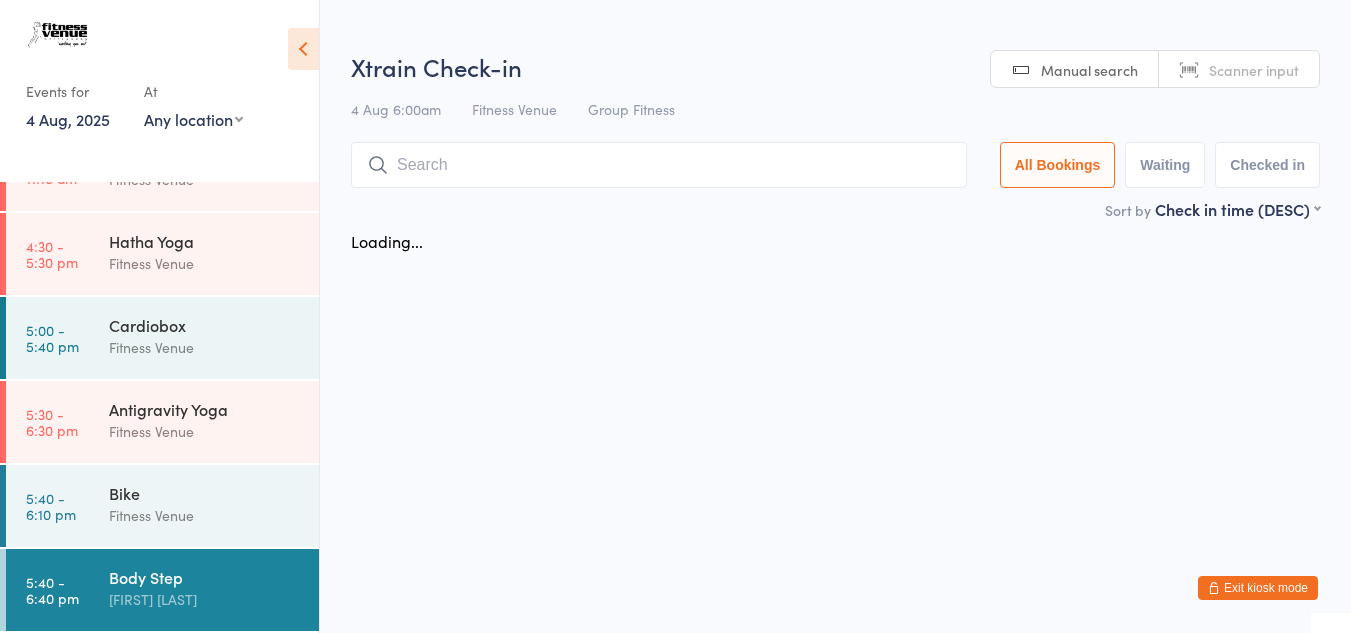 scroll, scrollTop: 0, scrollLeft: 0, axis: both 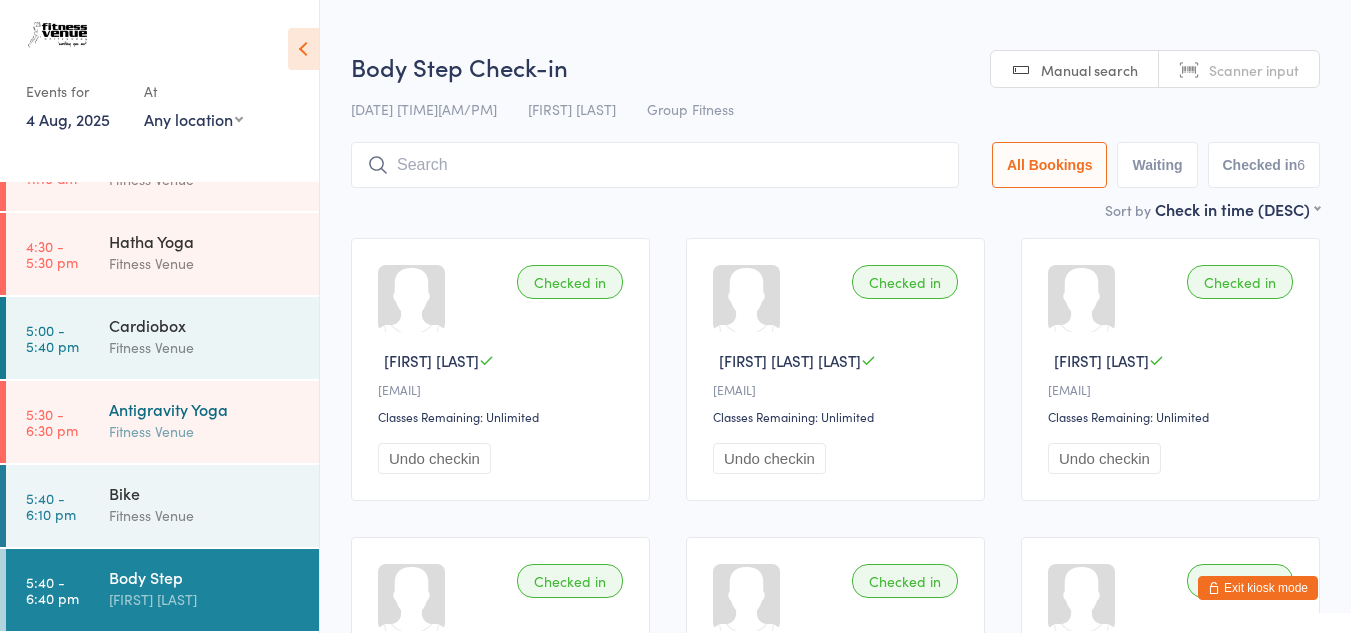 click on "Antigravity Yoga" at bounding box center [205, 409] 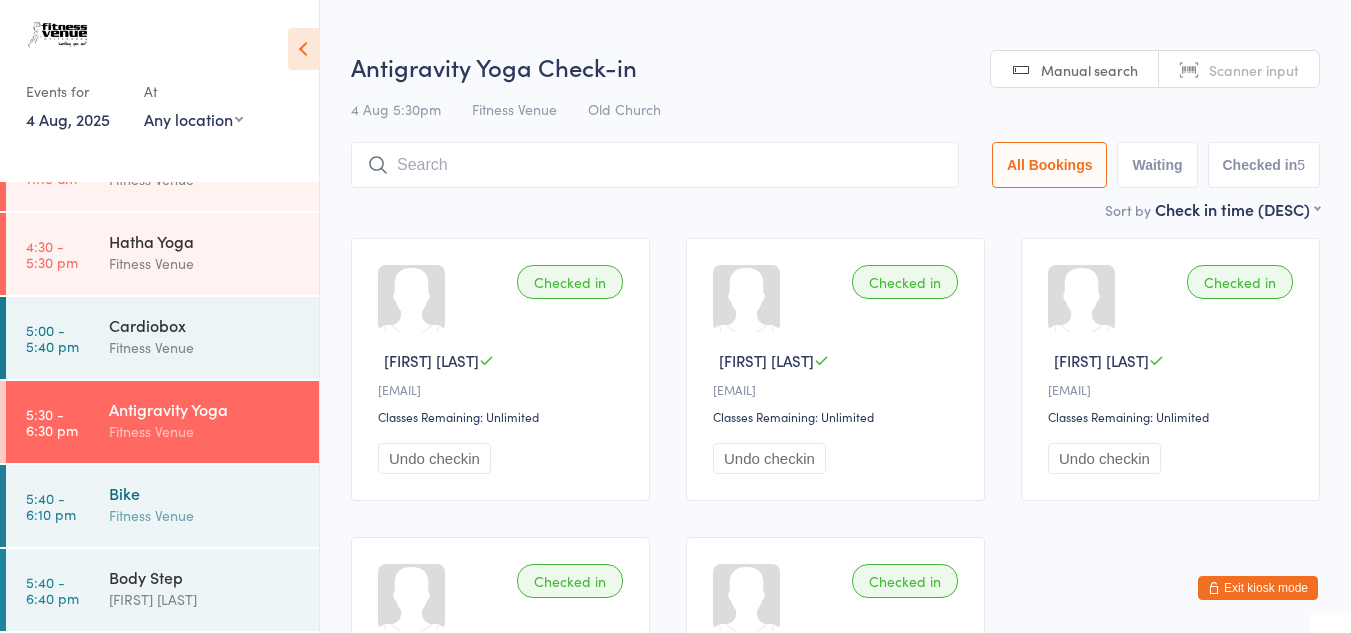 click on "Bike" at bounding box center (205, 493) 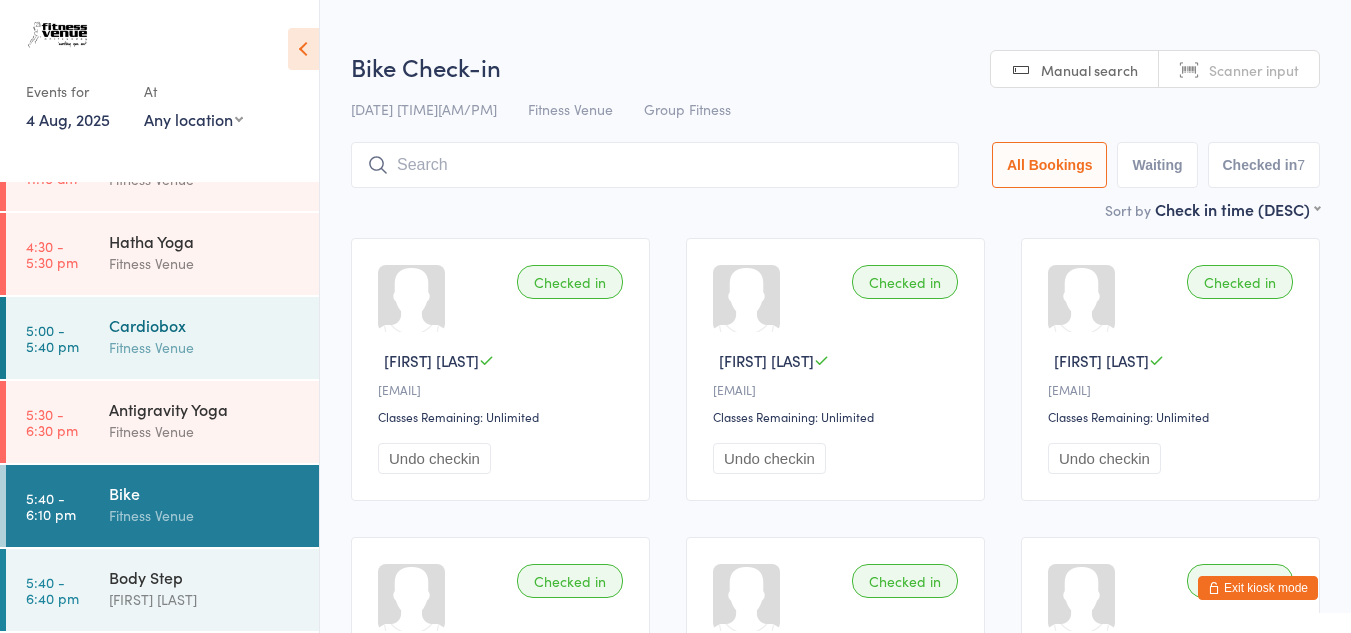 click on "Fitness Venue" at bounding box center [205, 347] 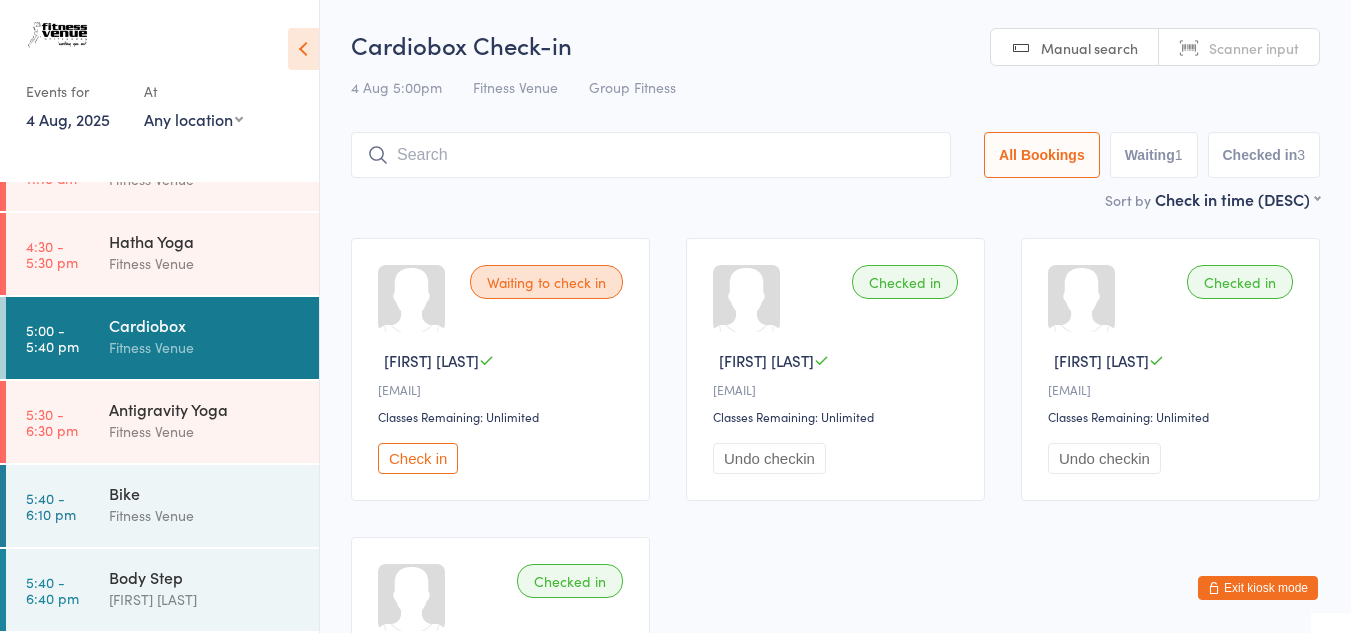 click on "Exit kiosk mode" at bounding box center [1258, 588] 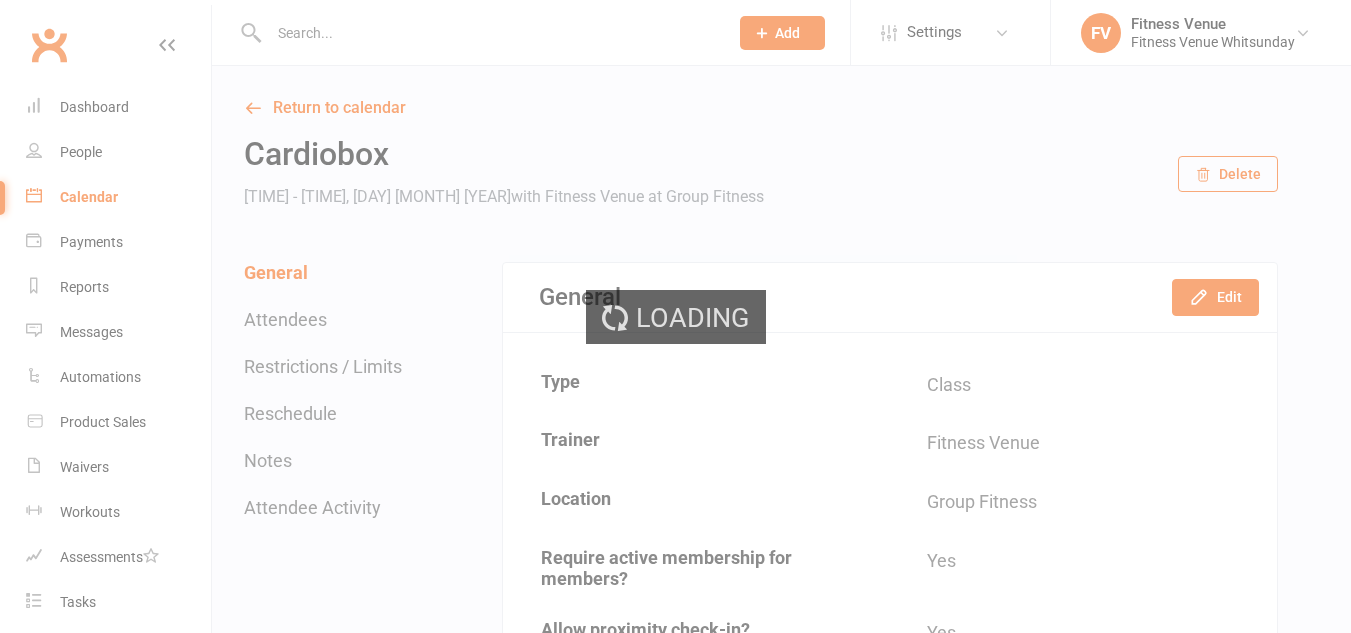scroll, scrollTop: 0, scrollLeft: 0, axis: both 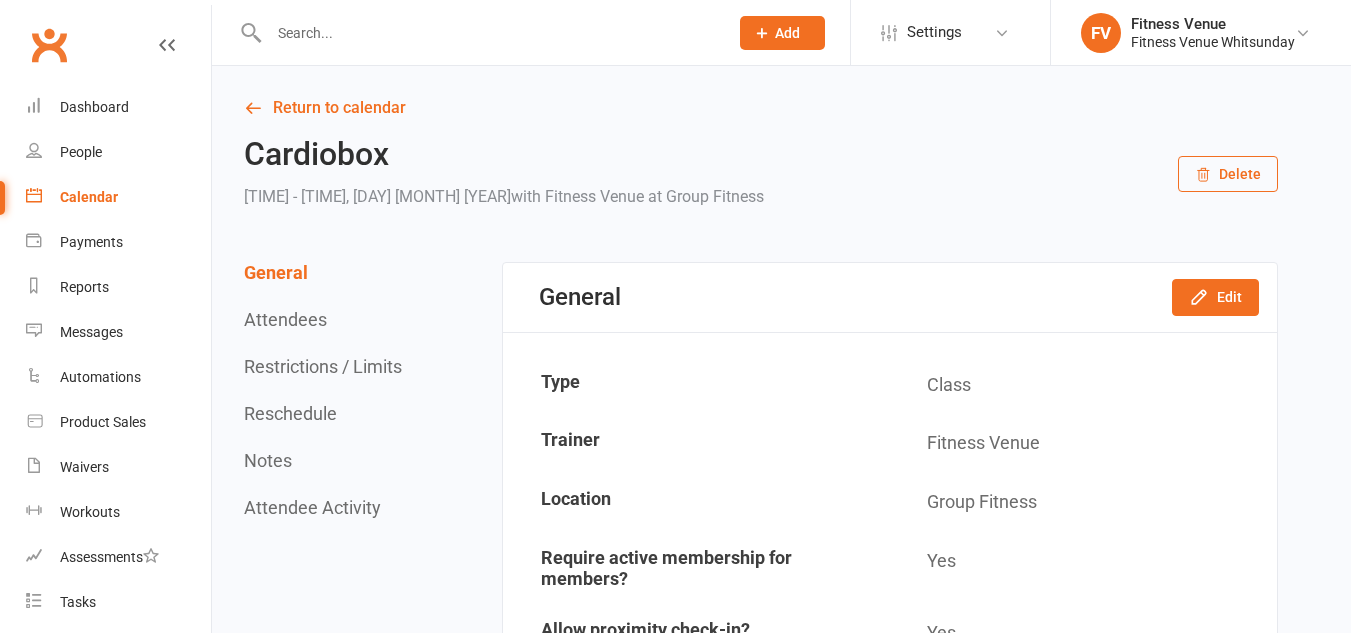 click at bounding box center (488, 33) 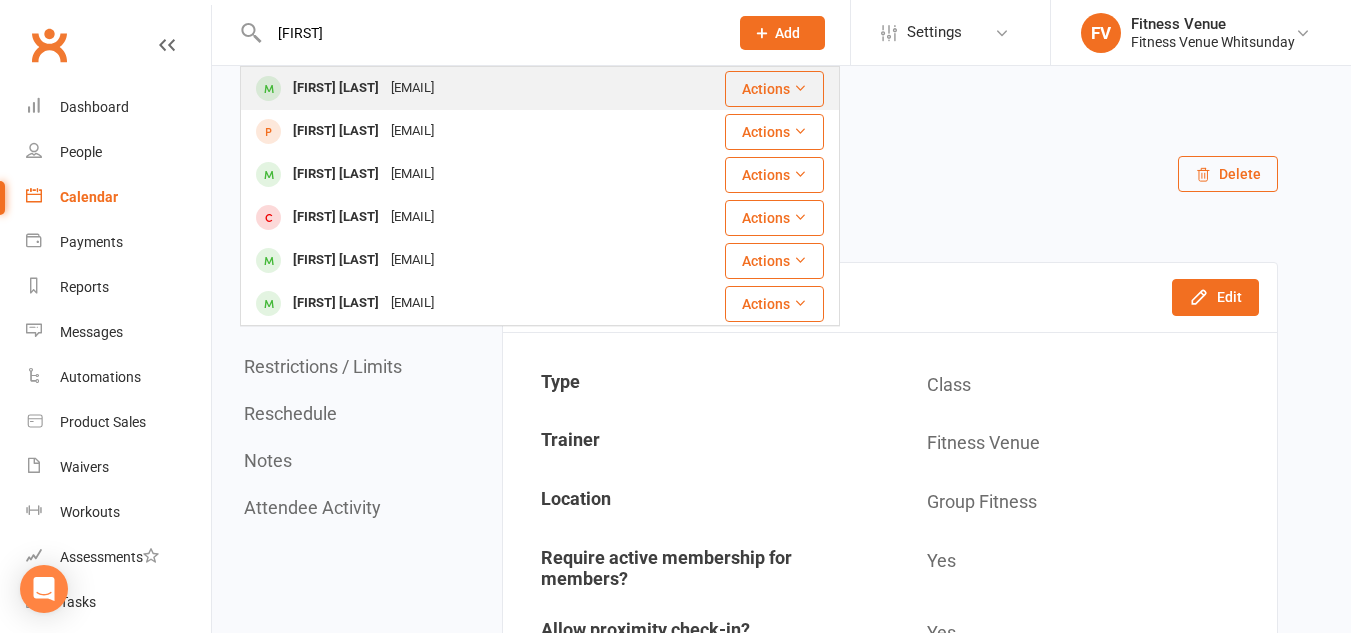 type on "[FIRST]" 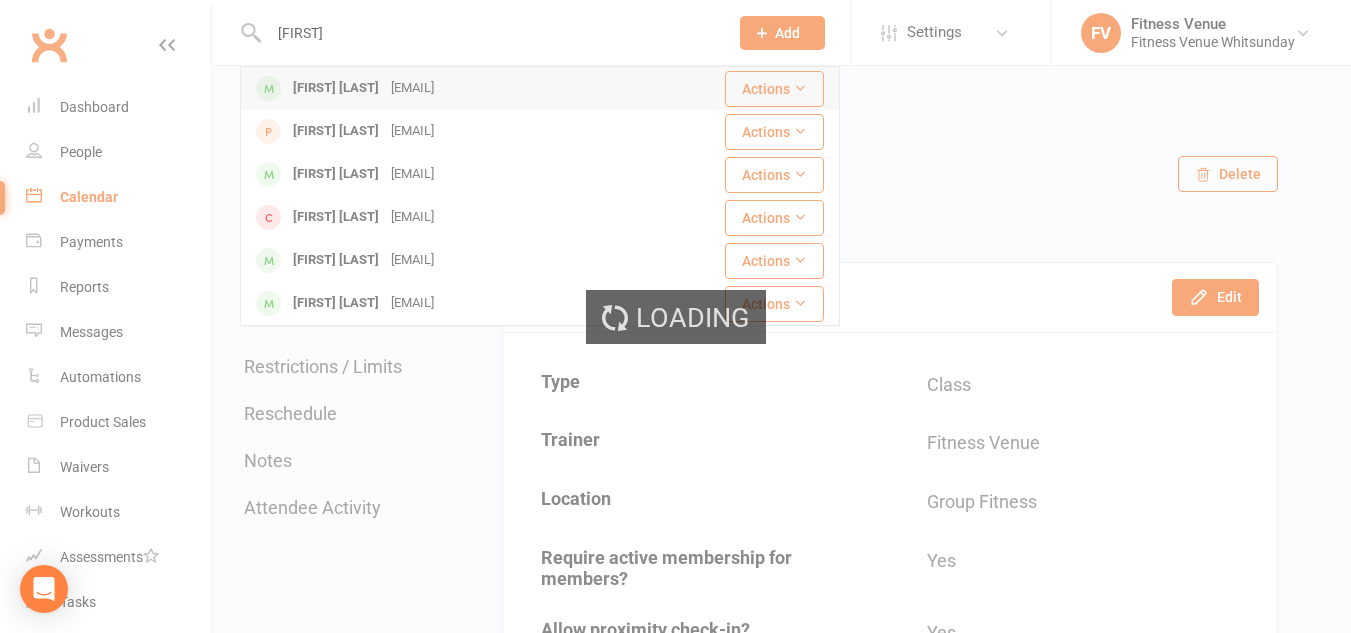 type 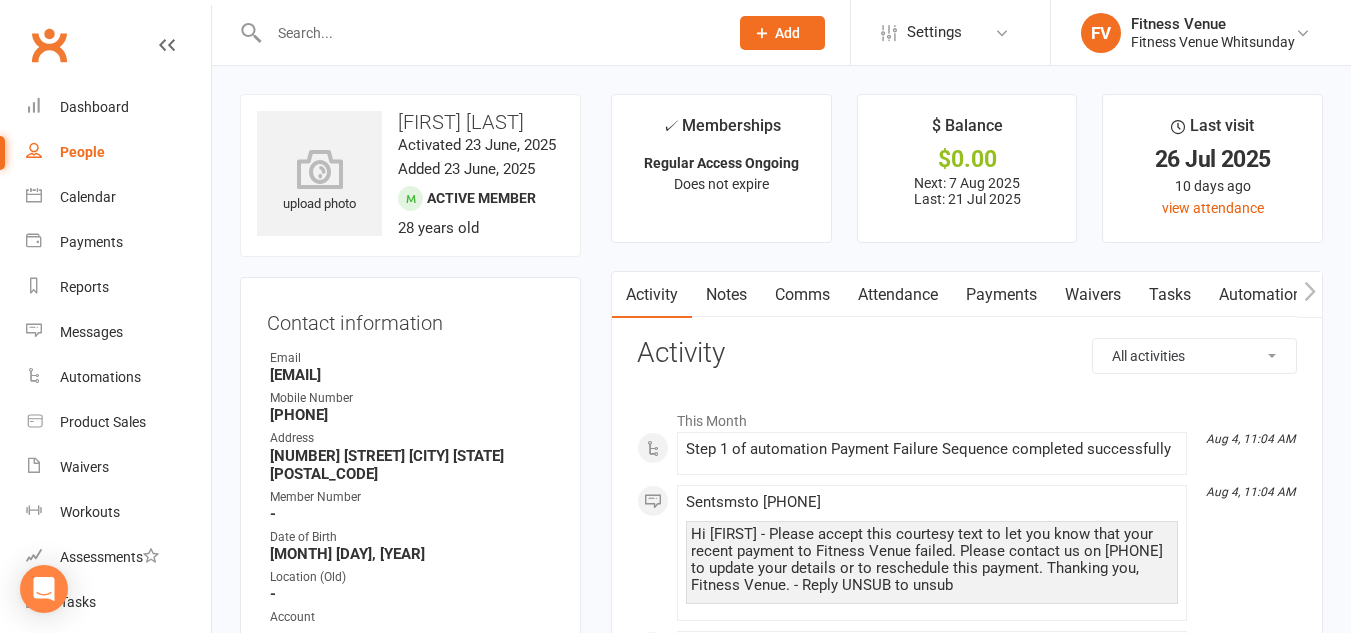 click on "Payments" at bounding box center [1001, 295] 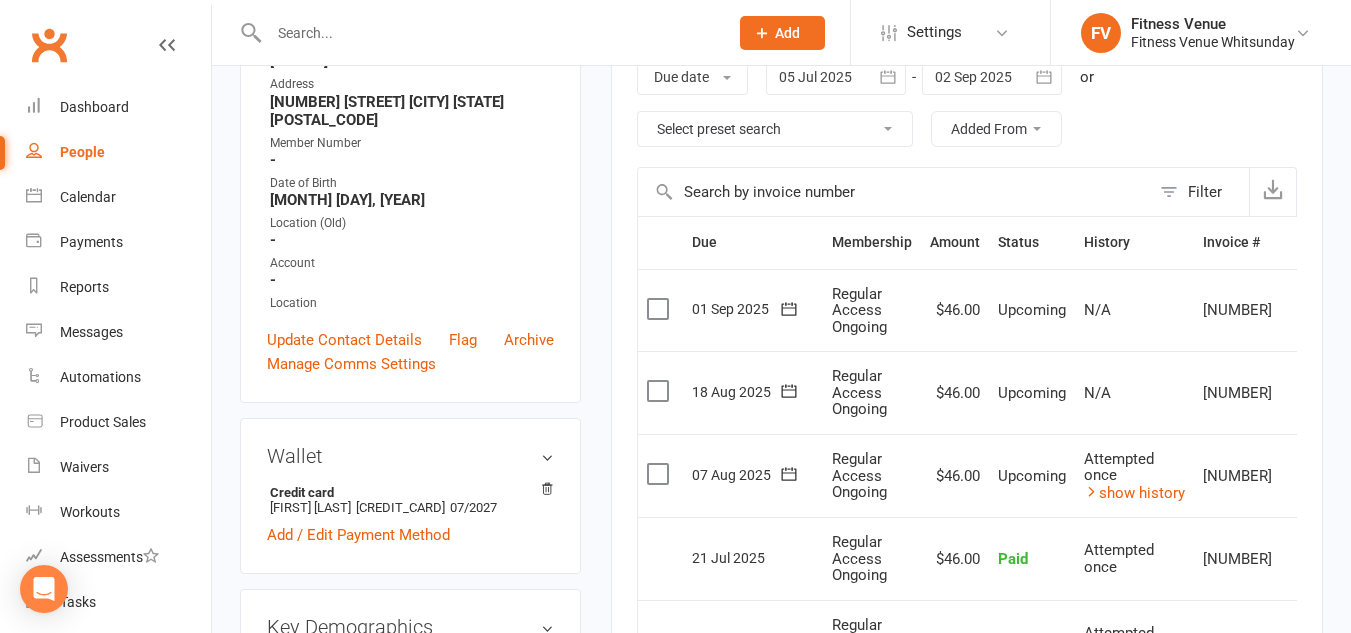 scroll, scrollTop: 400, scrollLeft: 0, axis: vertical 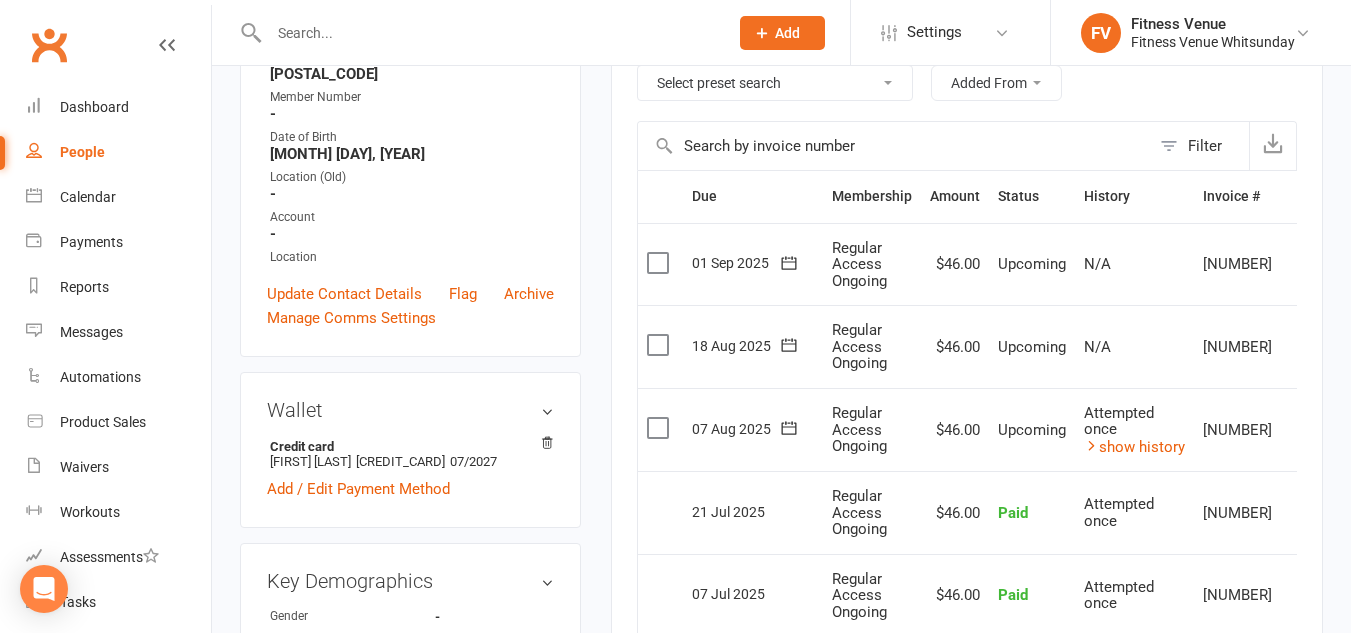 click 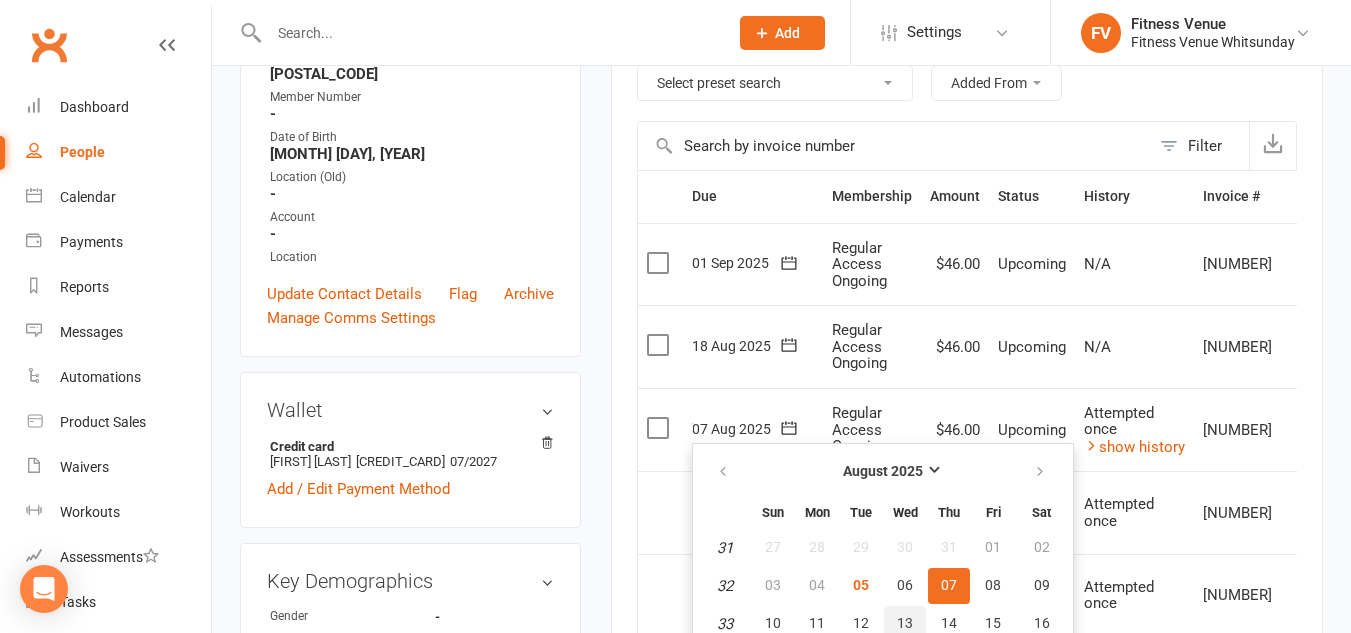 scroll, scrollTop: 500, scrollLeft: 0, axis: vertical 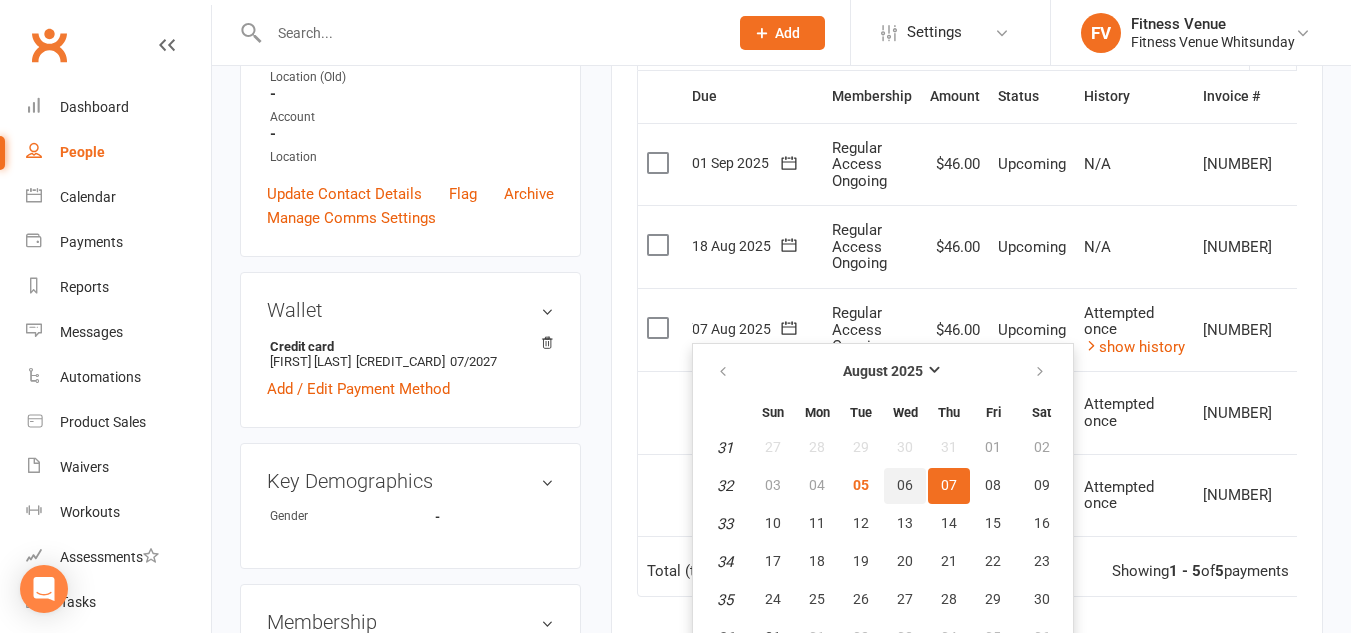 click on "06" at bounding box center (905, 485) 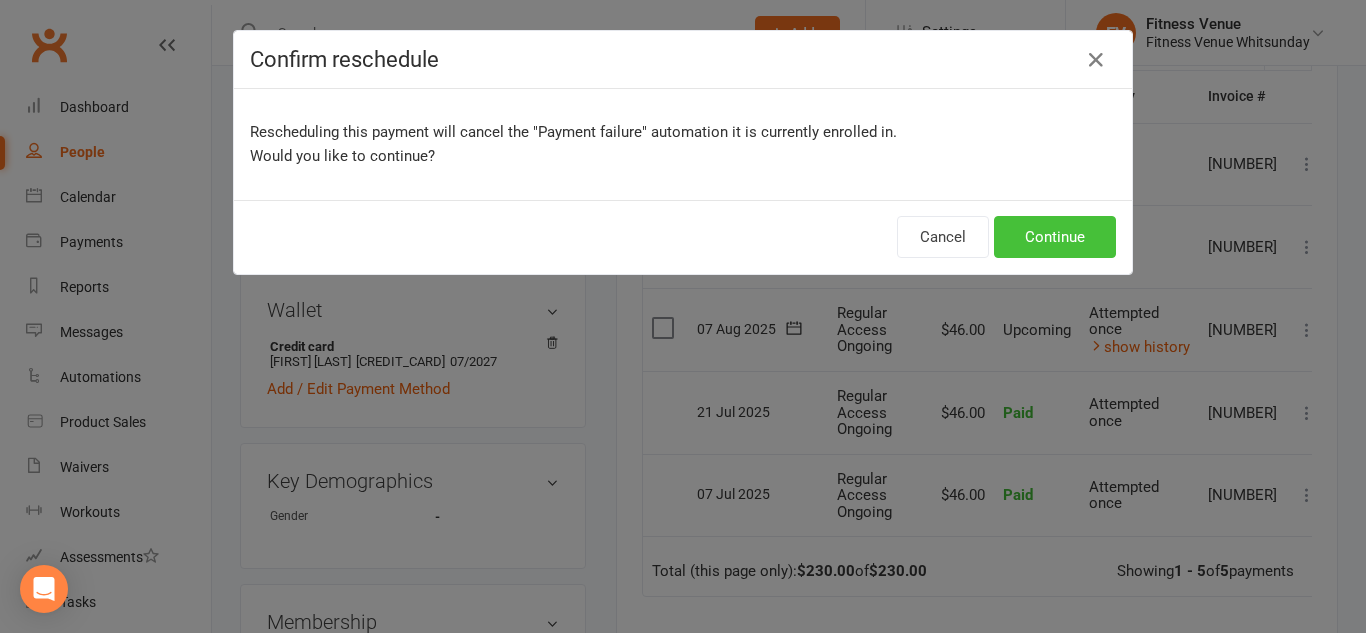 click on "Continue" at bounding box center (1055, 237) 